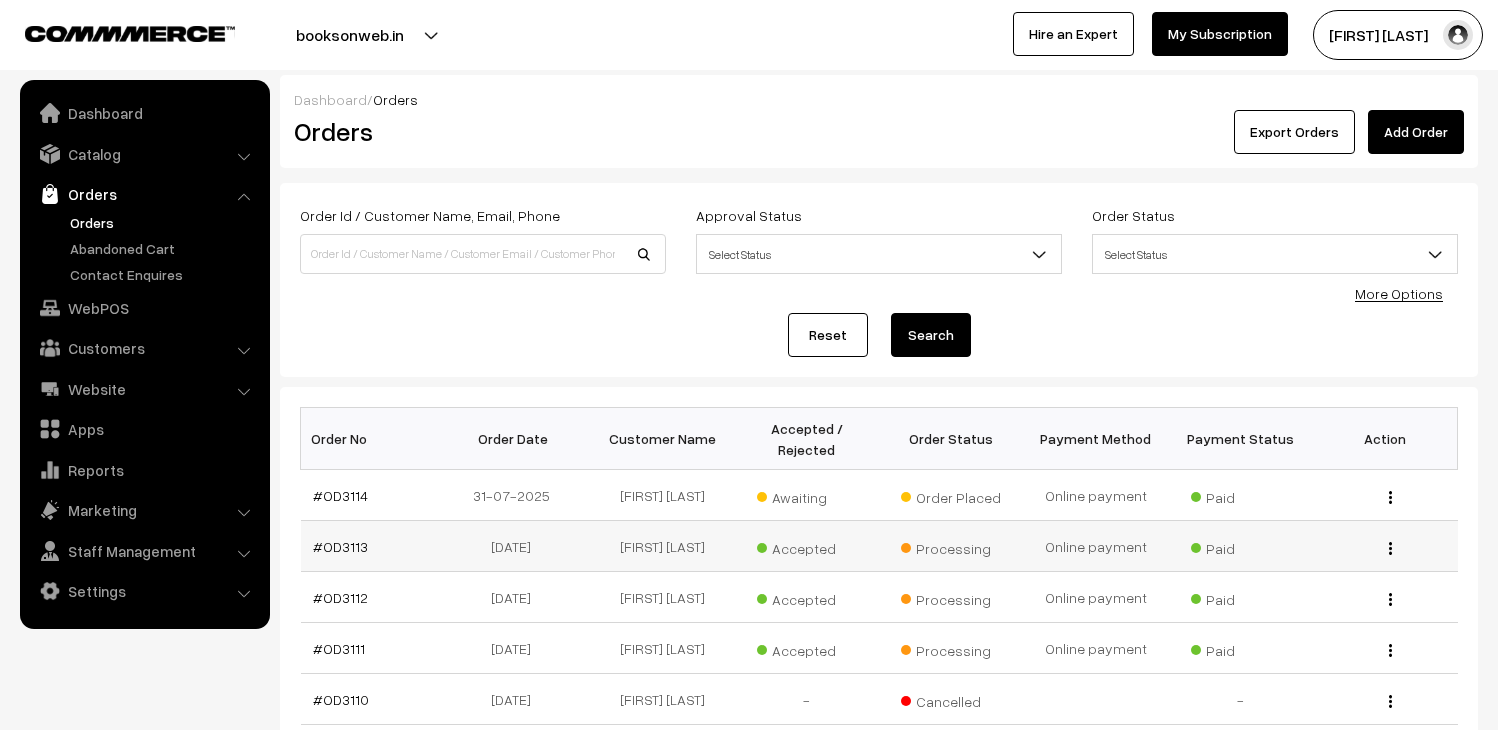 scroll, scrollTop: 0, scrollLeft: 0, axis: both 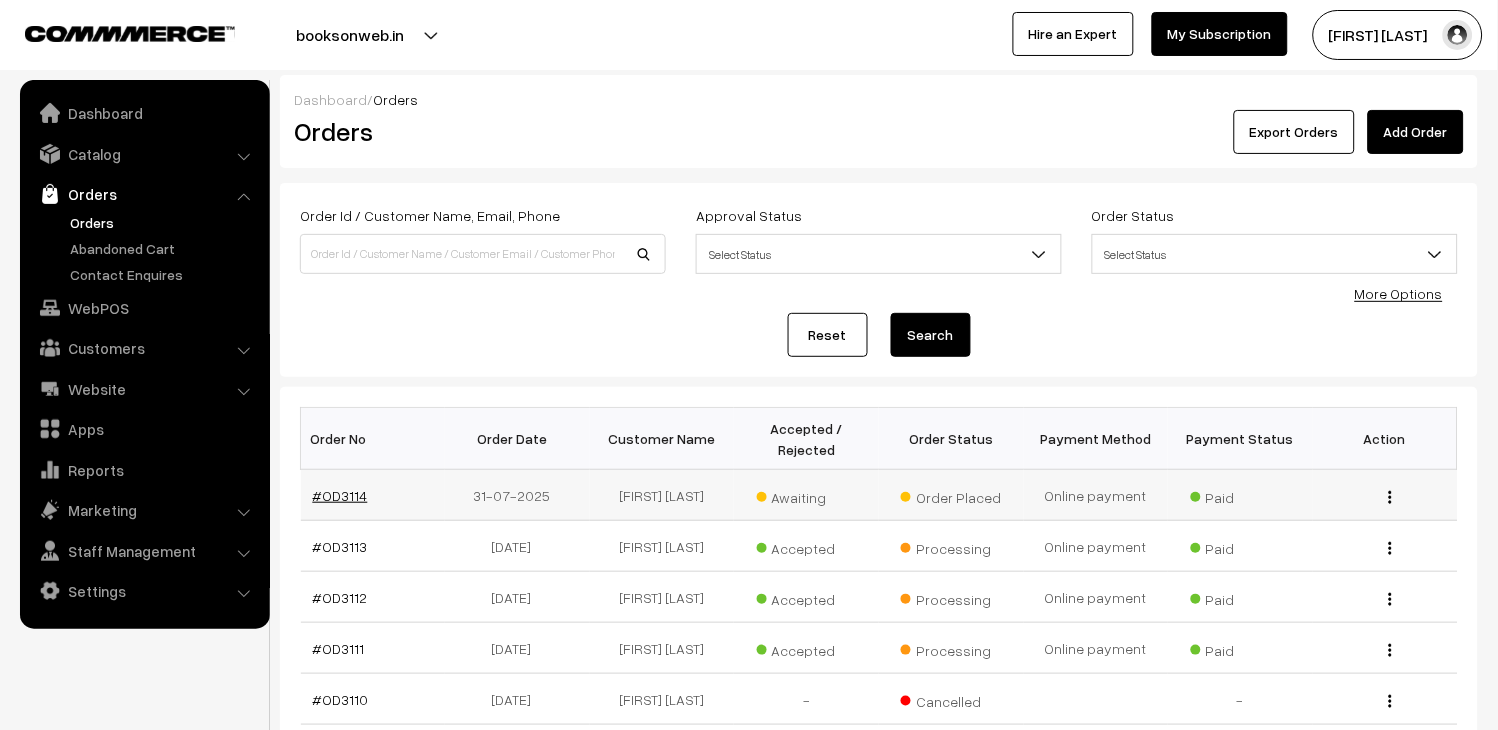 click on "#OD3114" at bounding box center [340, 495] 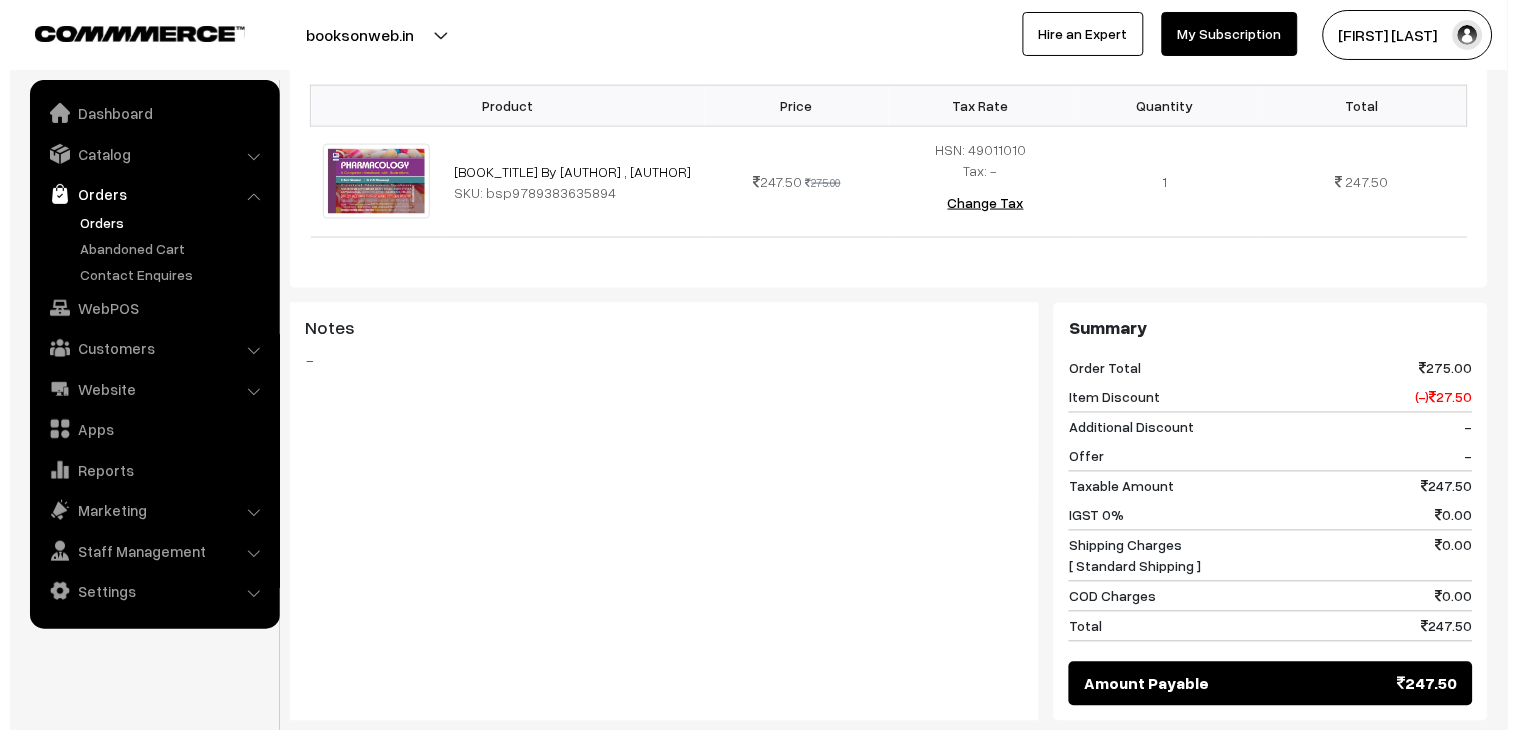 scroll, scrollTop: 900, scrollLeft: 0, axis: vertical 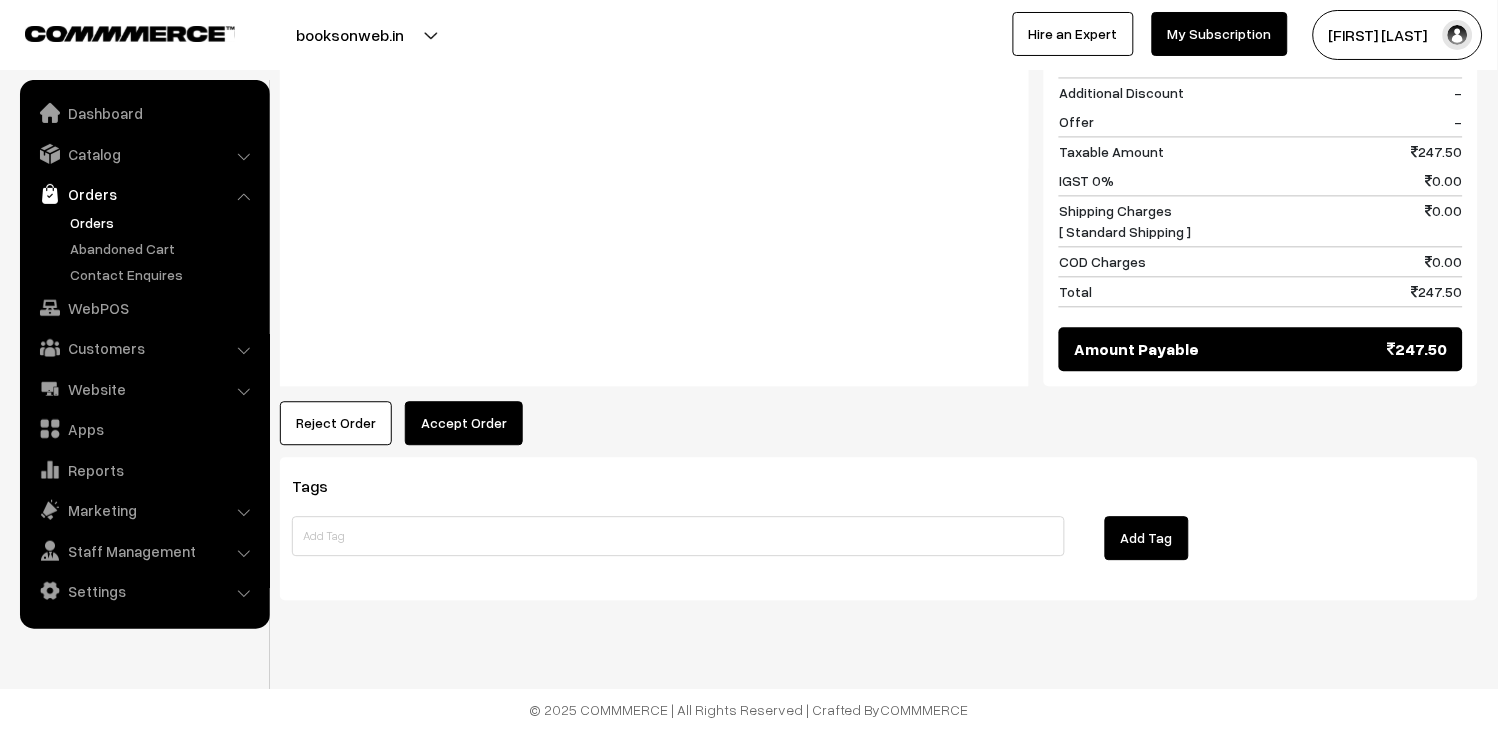 click on "Accept Order" at bounding box center [464, 423] 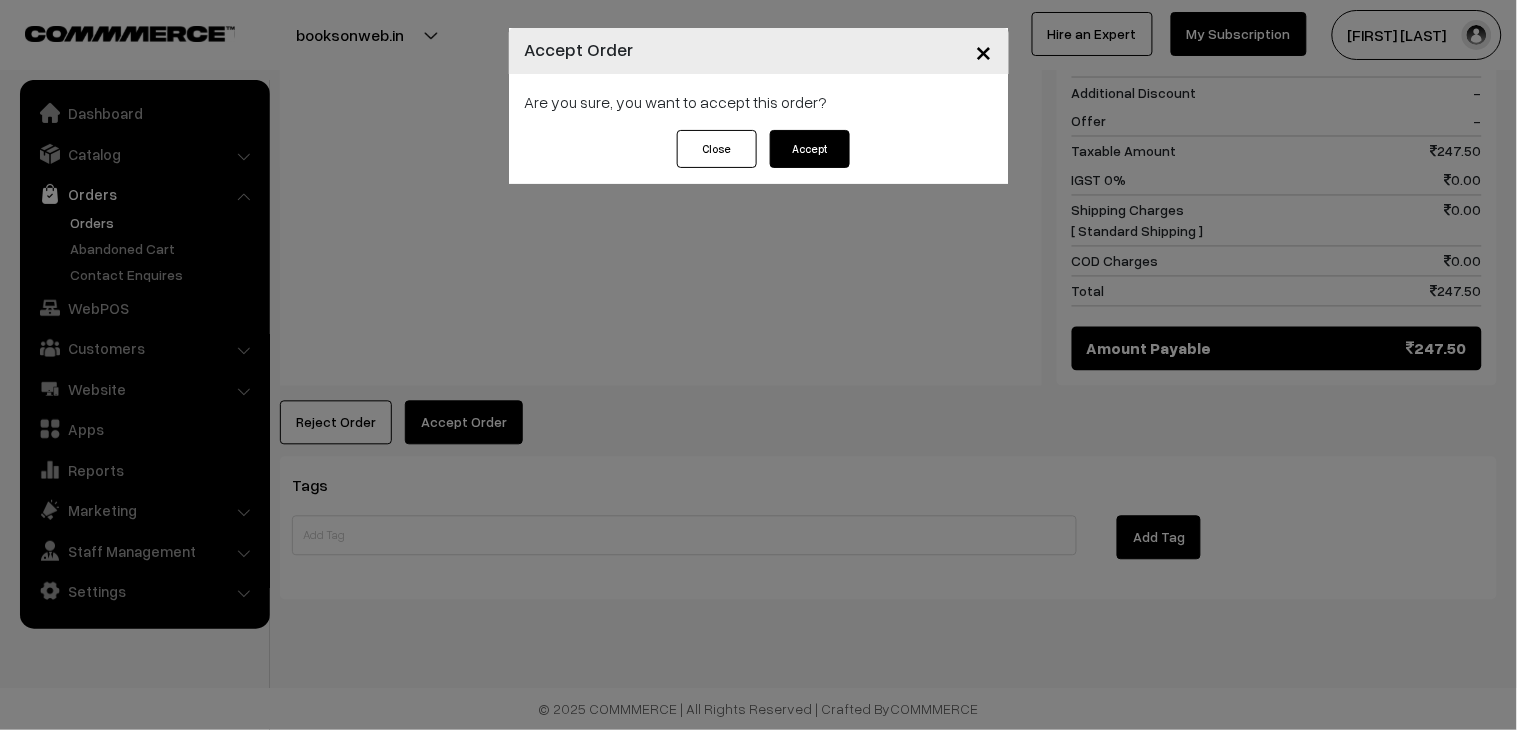 click on "Accept" at bounding box center [810, 149] 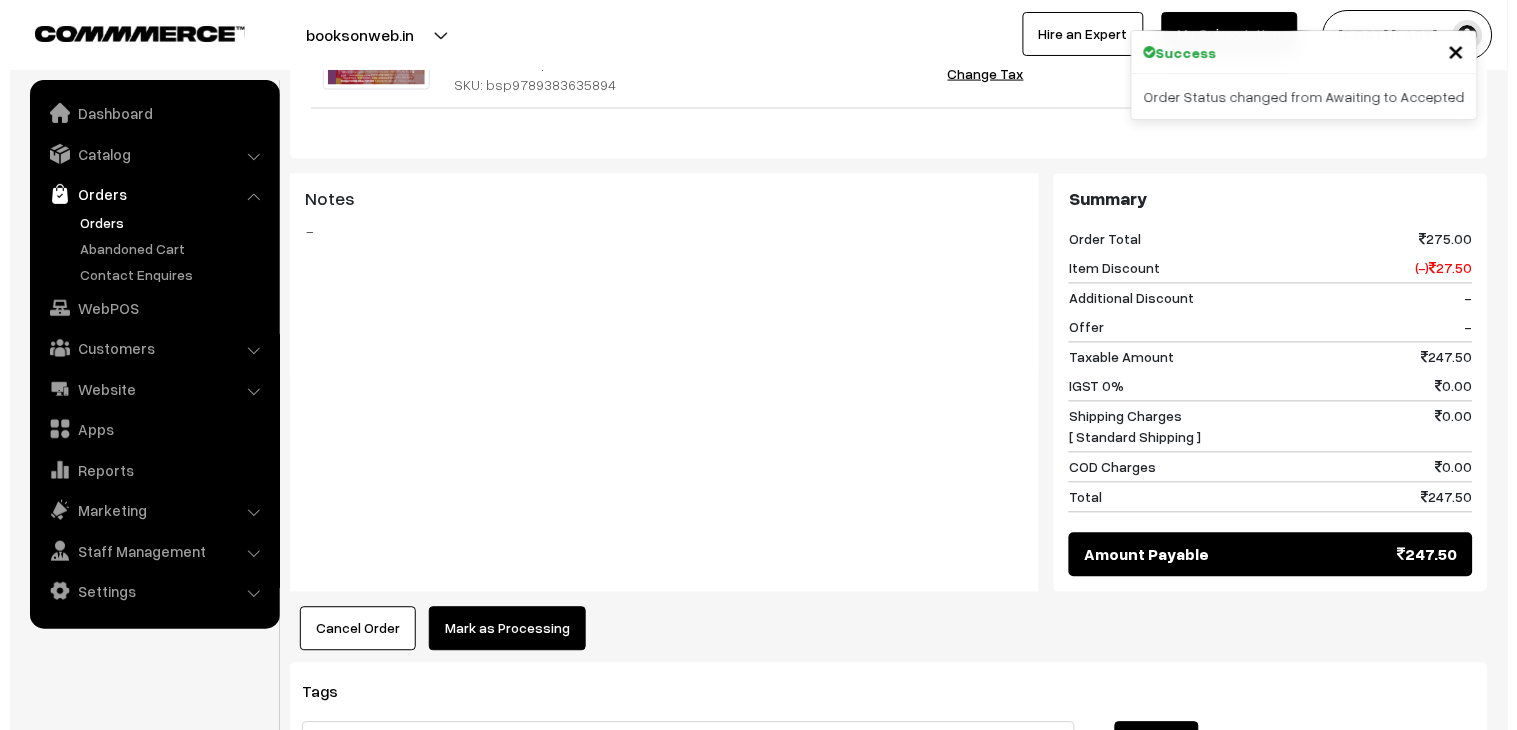 scroll, scrollTop: 777, scrollLeft: 0, axis: vertical 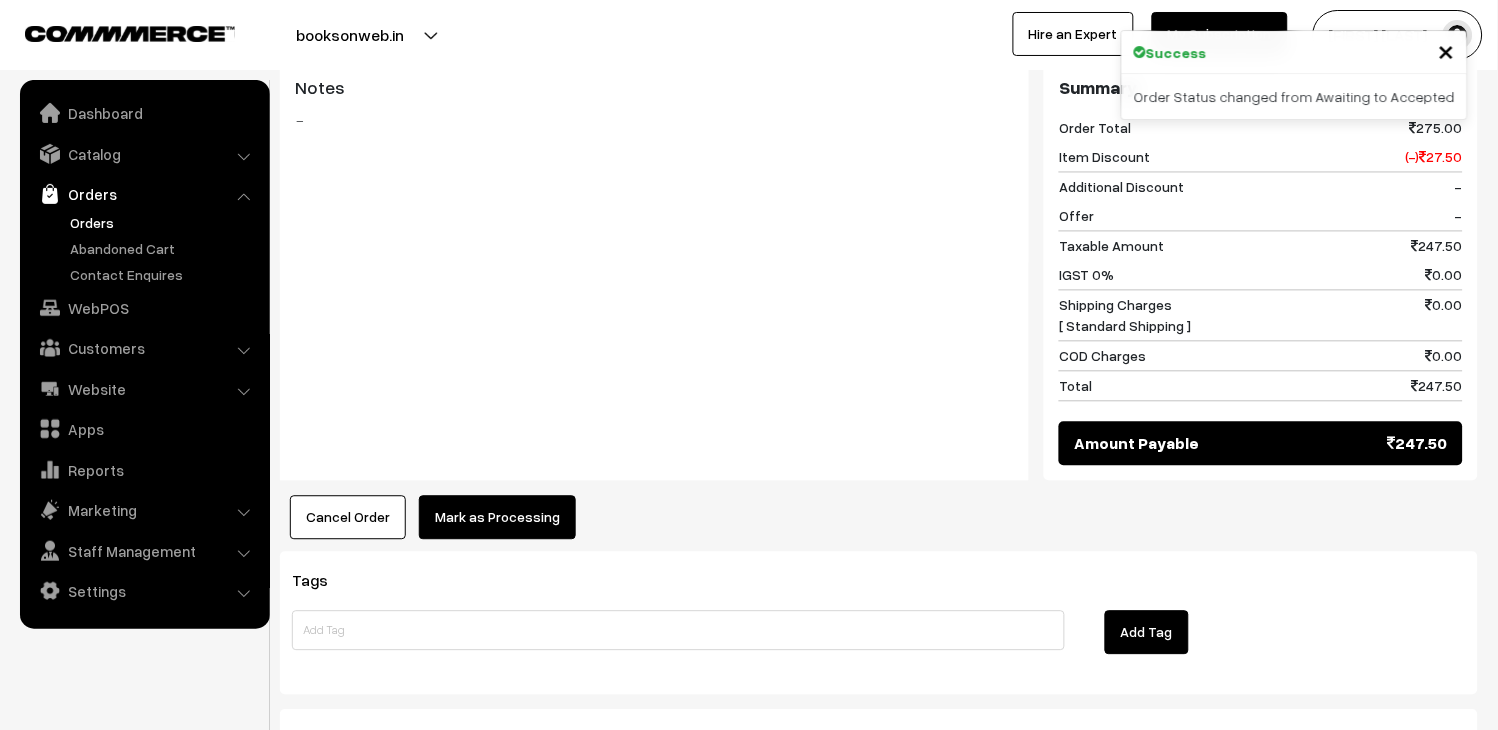 click on "Mark as Processing" at bounding box center (497, 518) 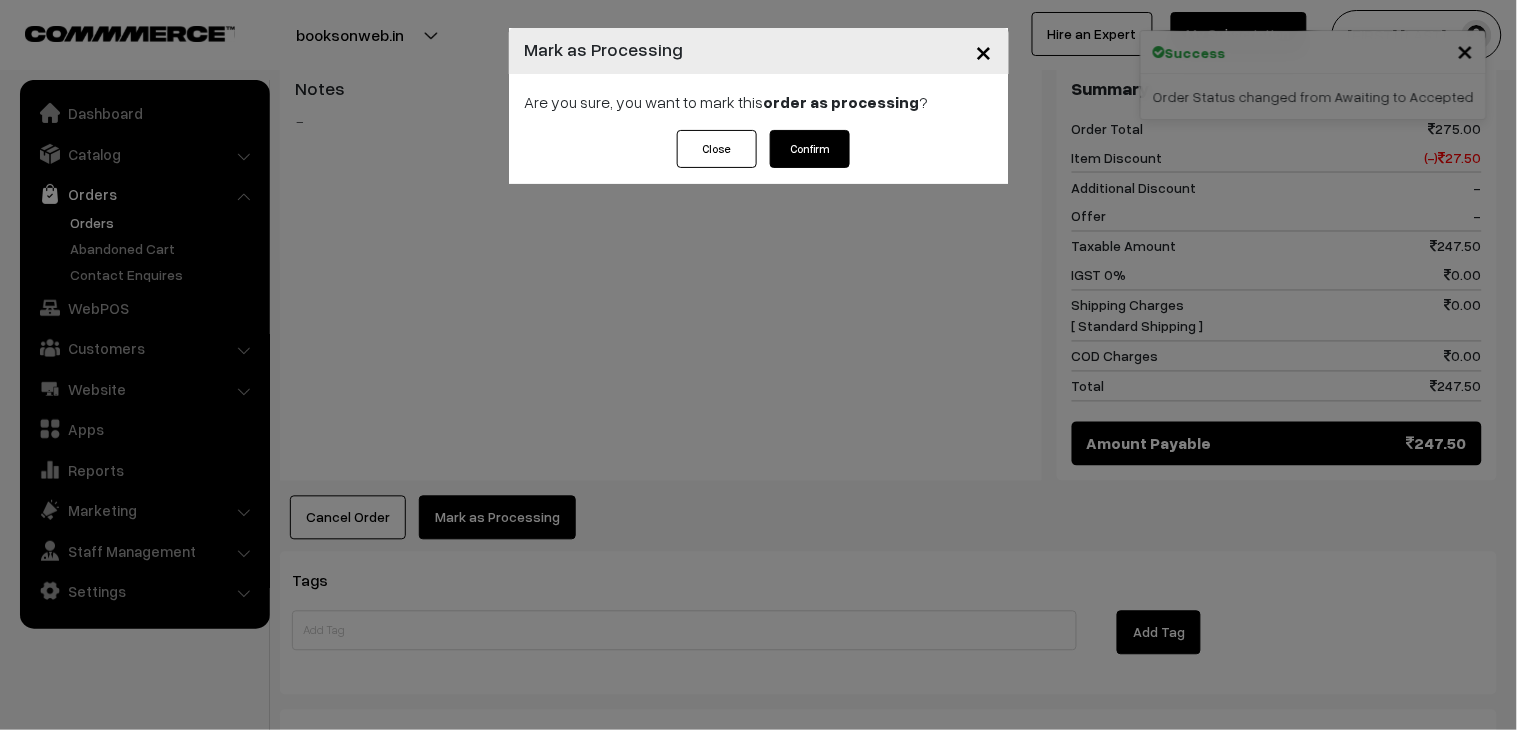 click on "Confirm" at bounding box center [810, 149] 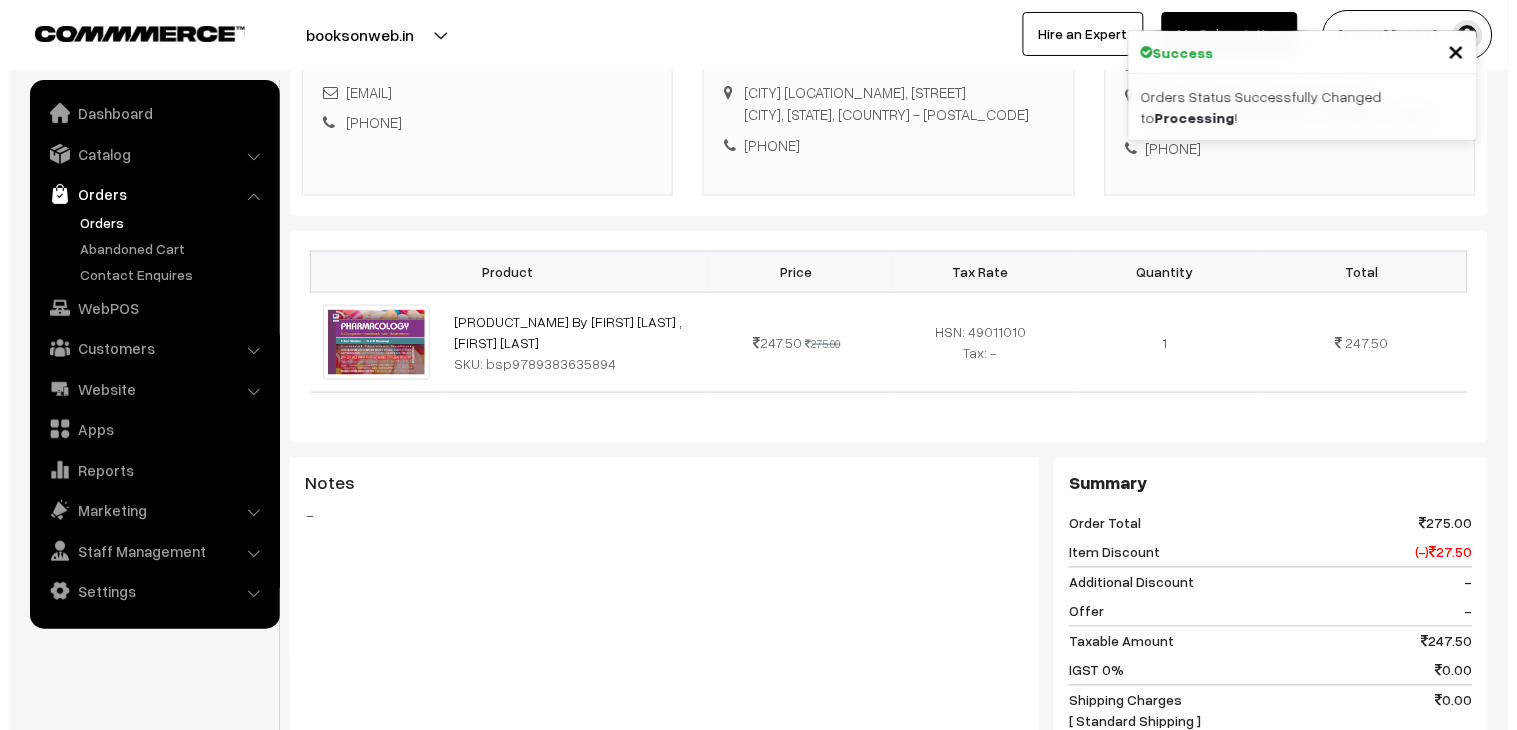 scroll, scrollTop: 888, scrollLeft: 0, axis: vertical 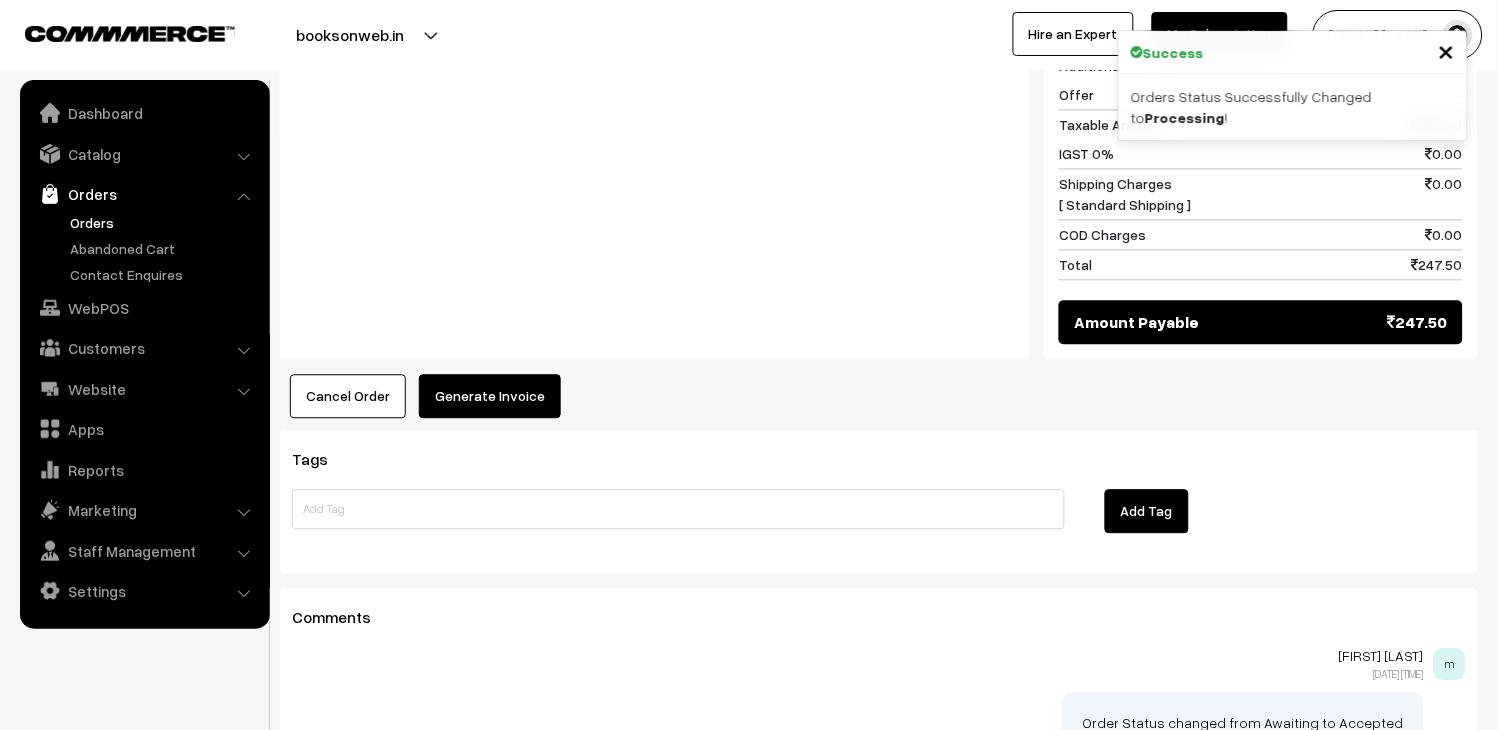 click on "Generate Invoice" at bounding box center [490, 396] 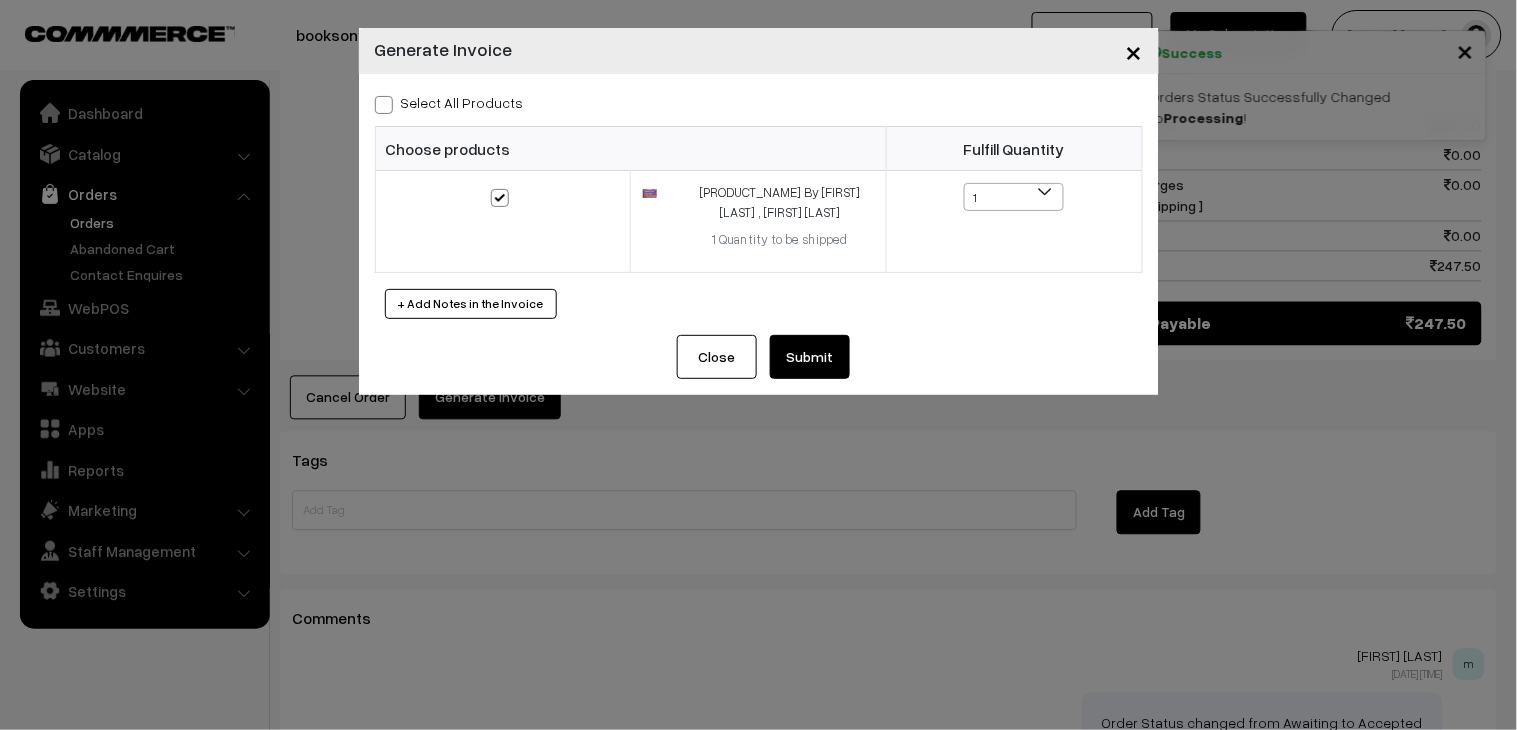 click on "Submit" at bounding box center (810, 357) 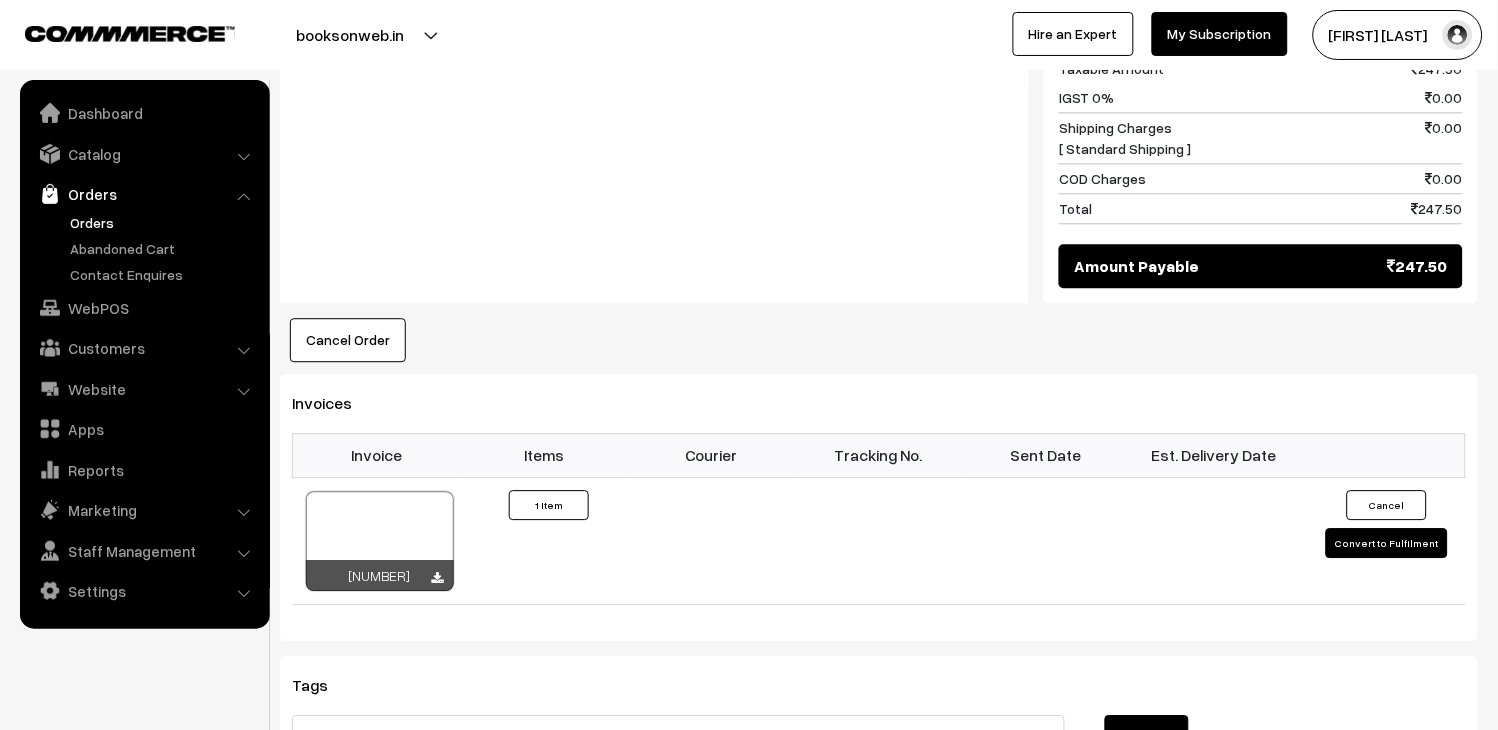 scroll, scrollTop: 967, scrollLeft: 0, axis: vertical 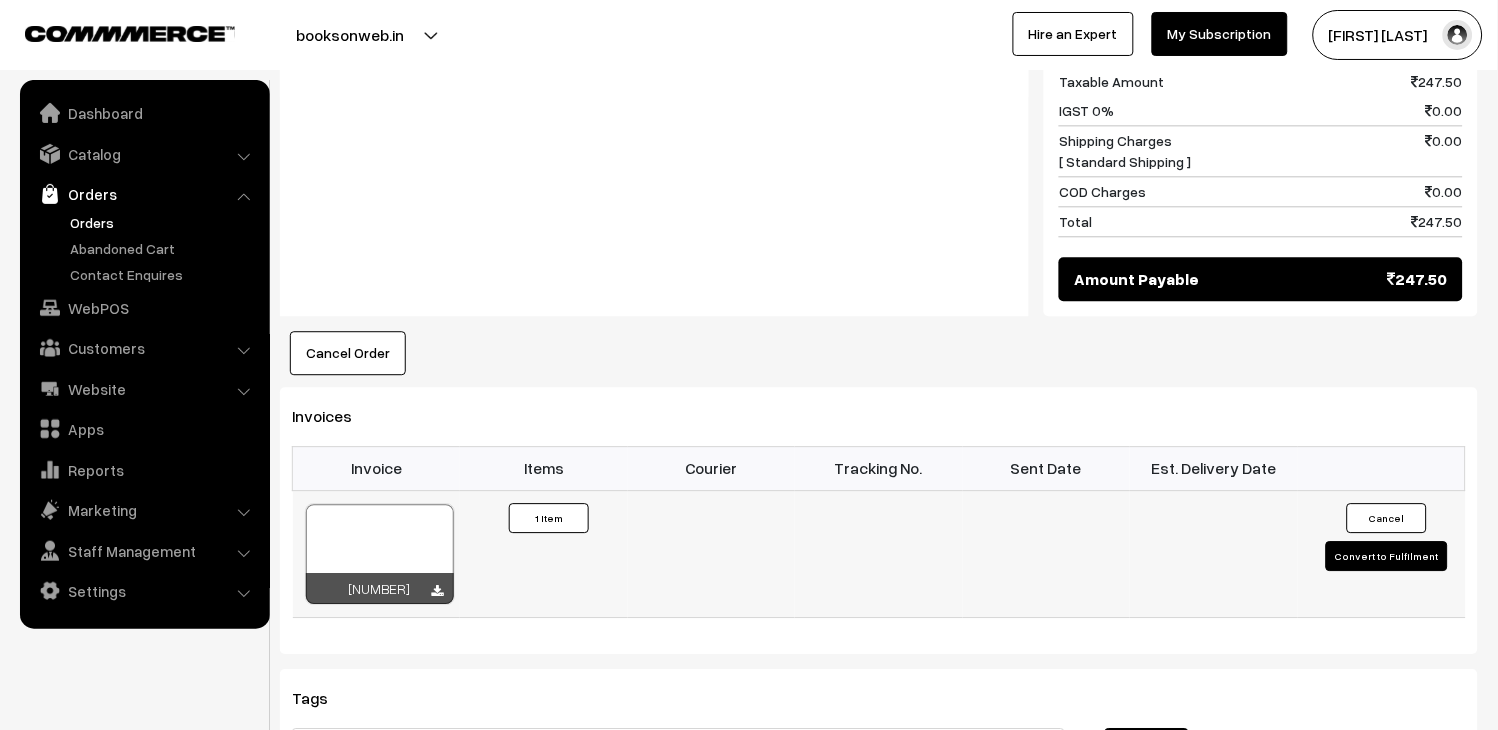 click at bounding box center (380, 554) 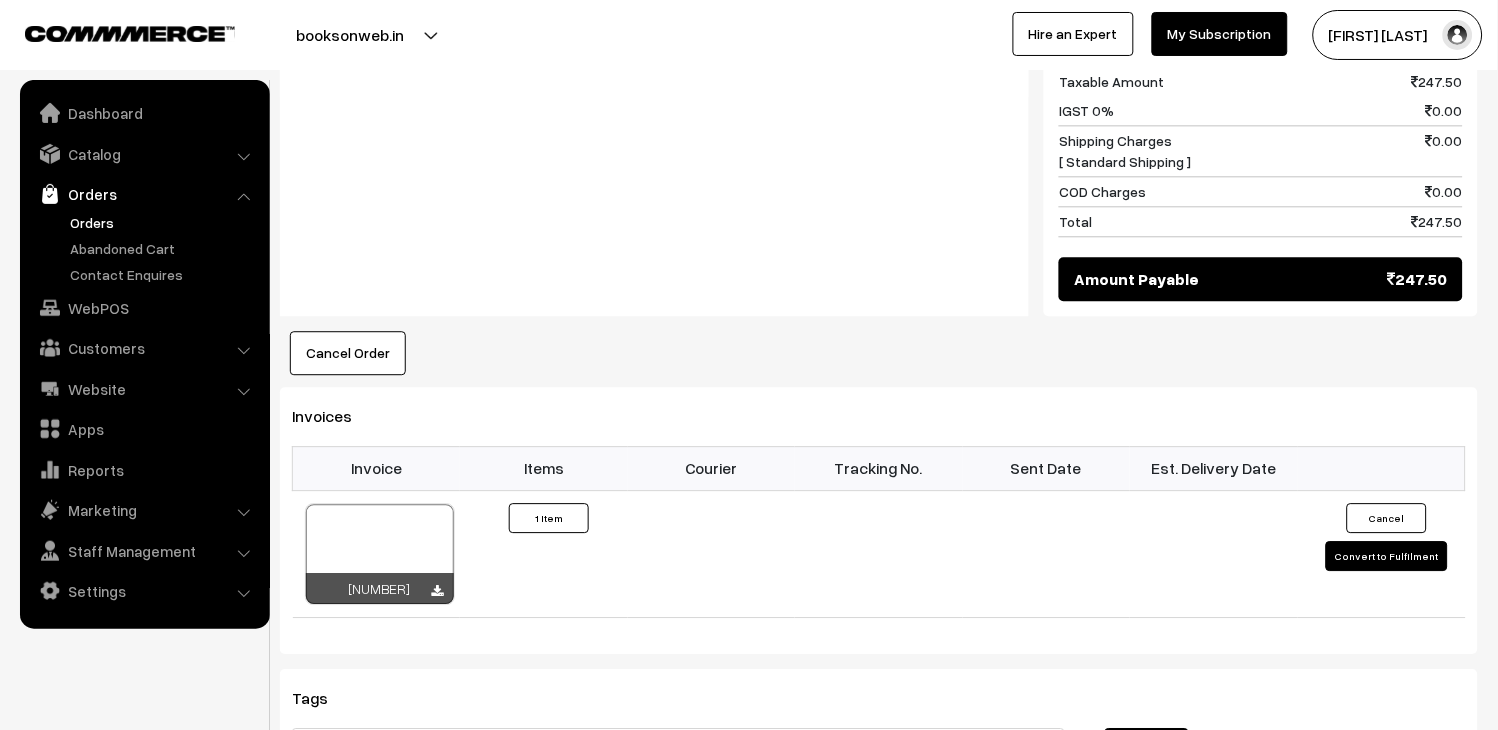 click on "Orders" at bounding box center (164, 222) 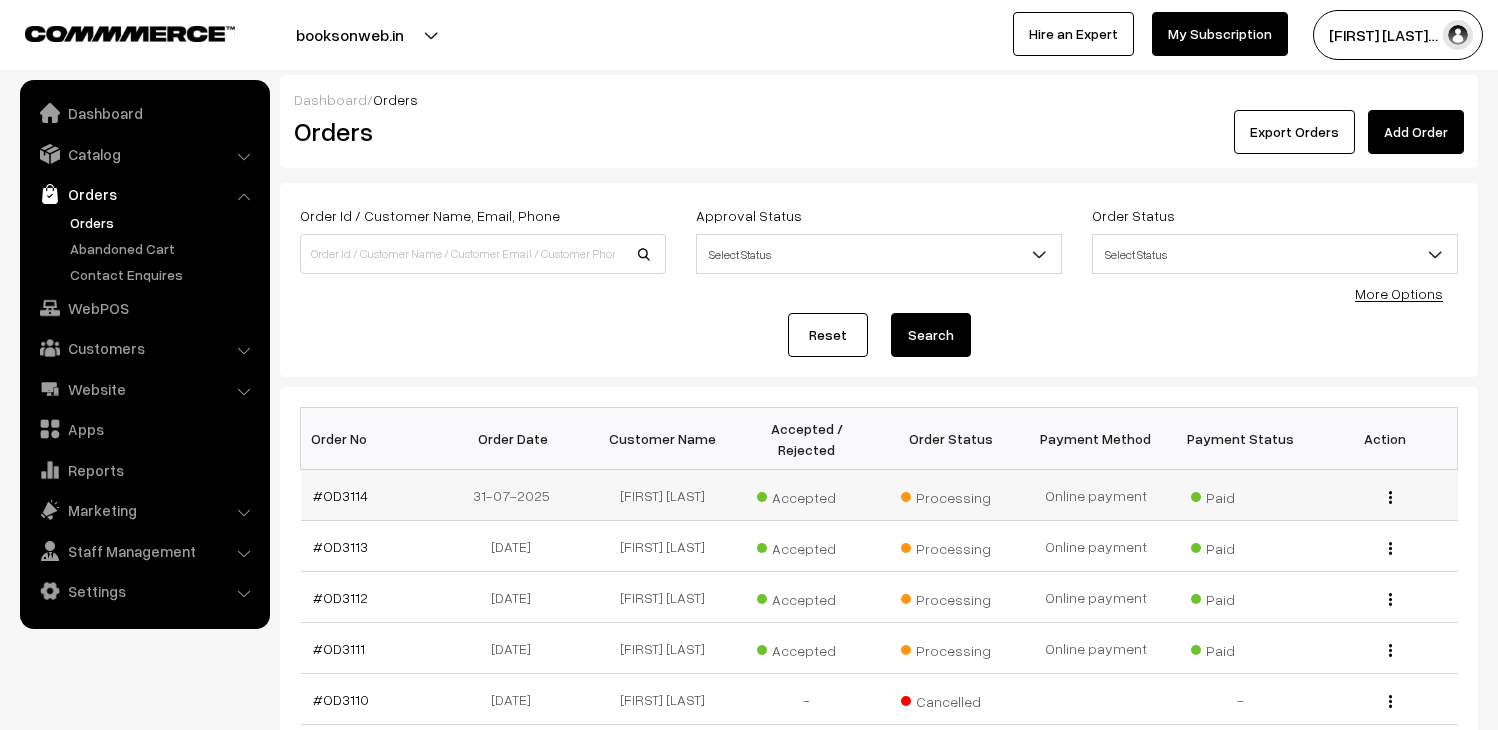 scroll, scrollTop: 0, scrollLeft: 0, axis: both 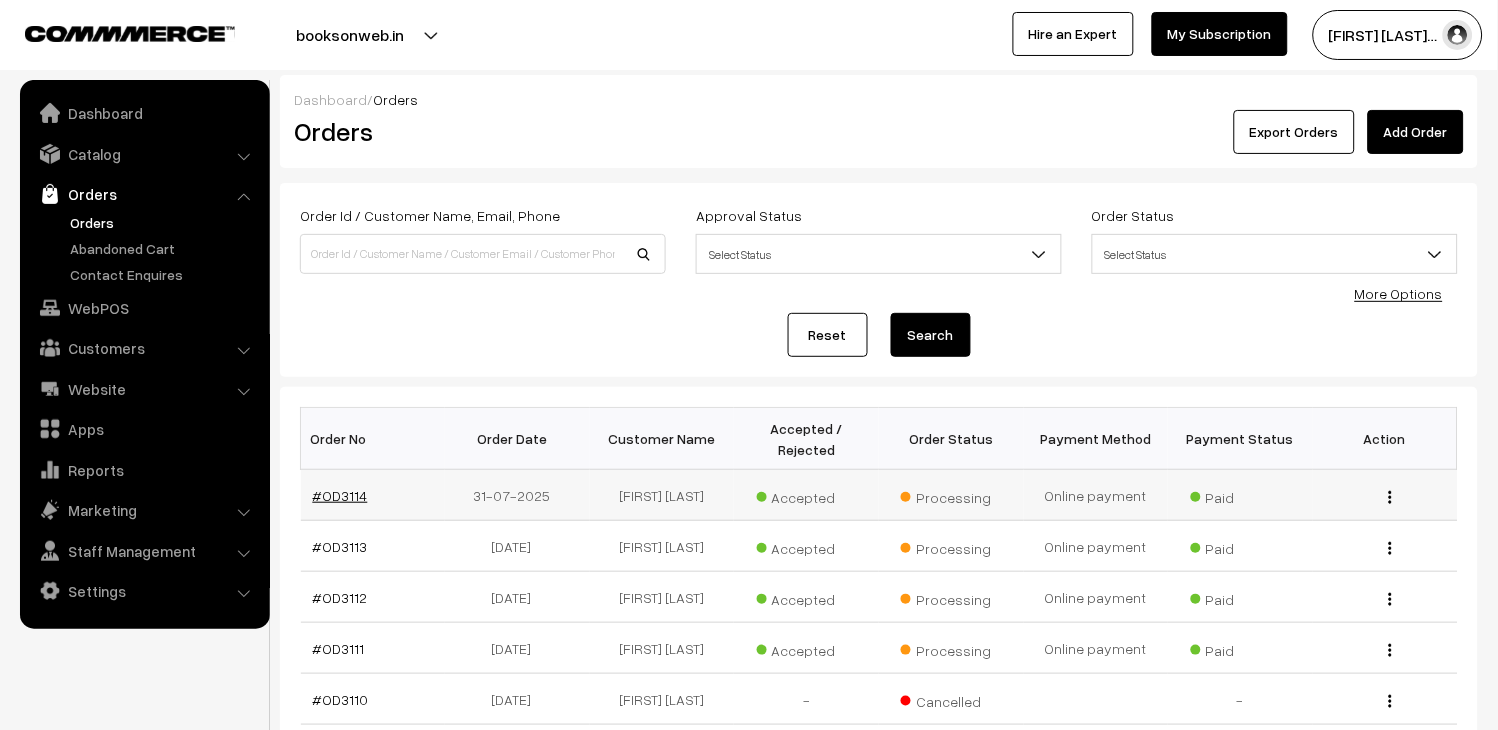 click on "#OD3114" at bounding box center [340, 495] 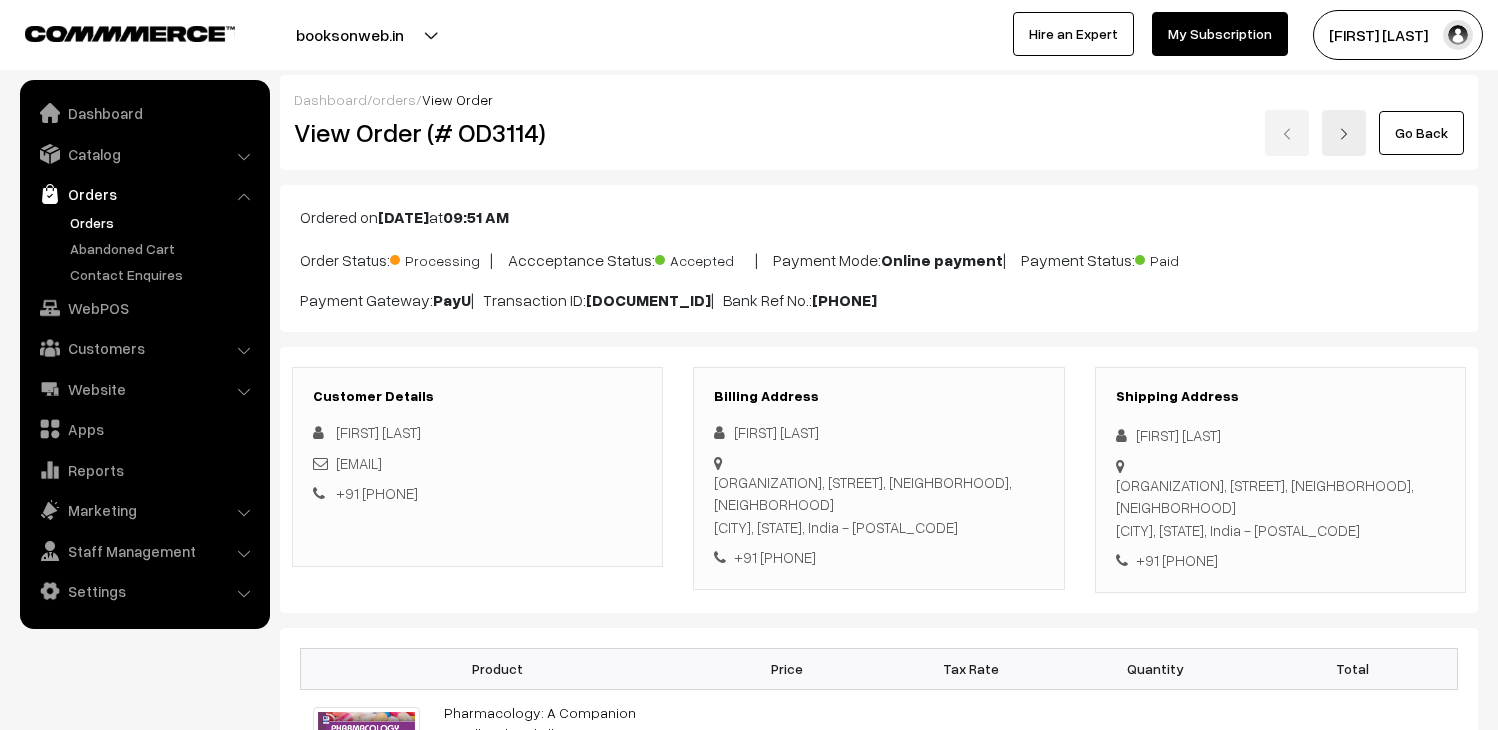 scroll, scrollTop: 0, scrollLeft: 0, axis: both 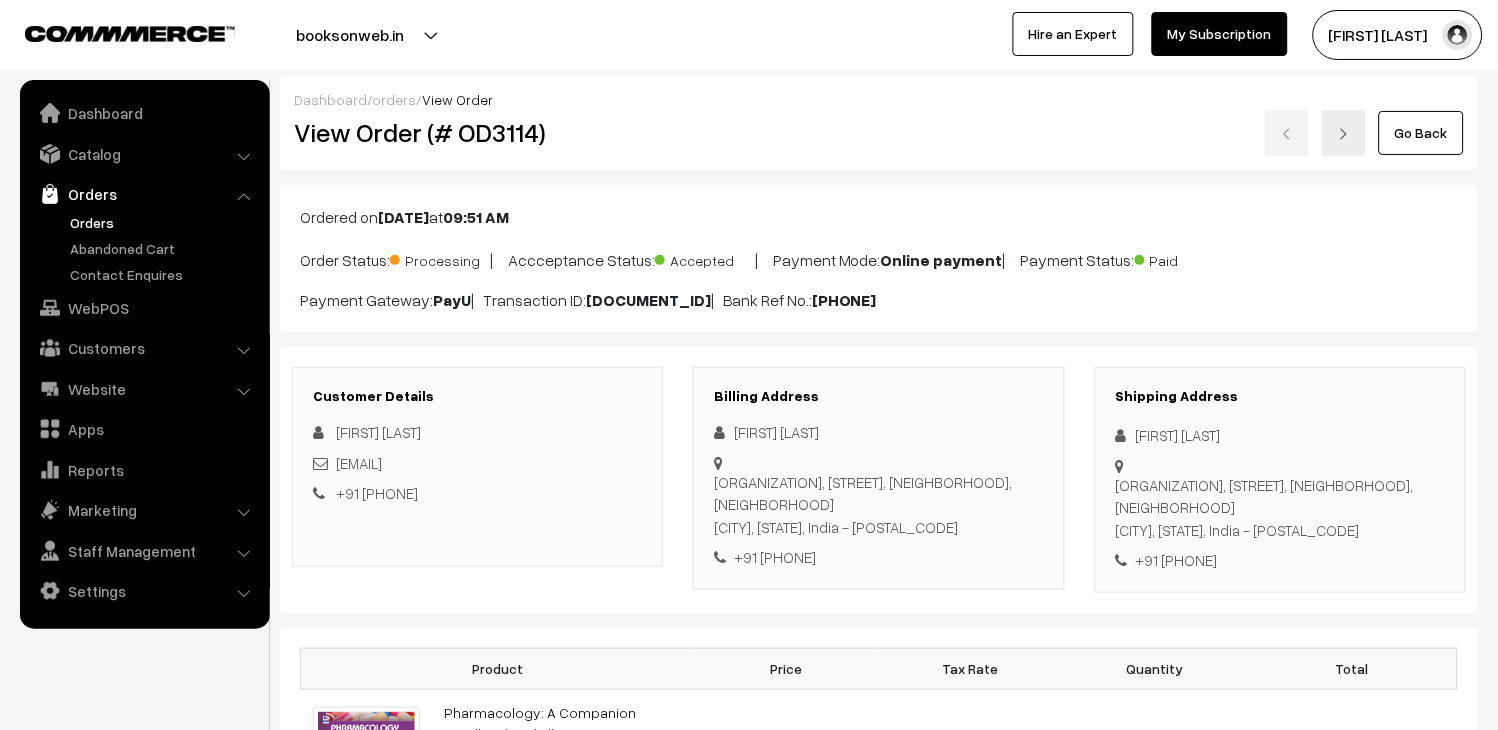 drag, startPoint x: 918, startPoint y: 558, endPoint x: 724, endPoint y: 433, distance: 230.78345 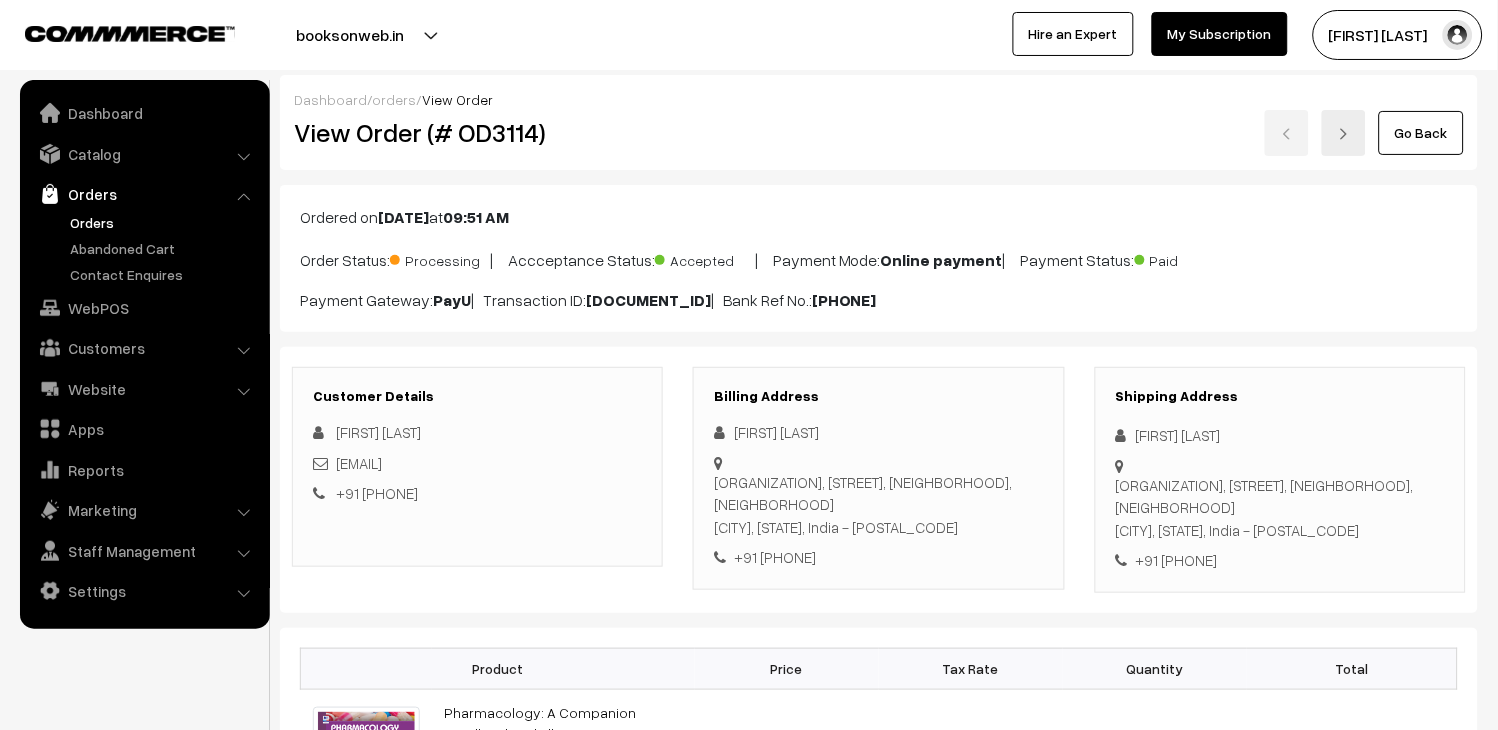 click on "View Order (# OD3114)" at bounding box center [479, 132] 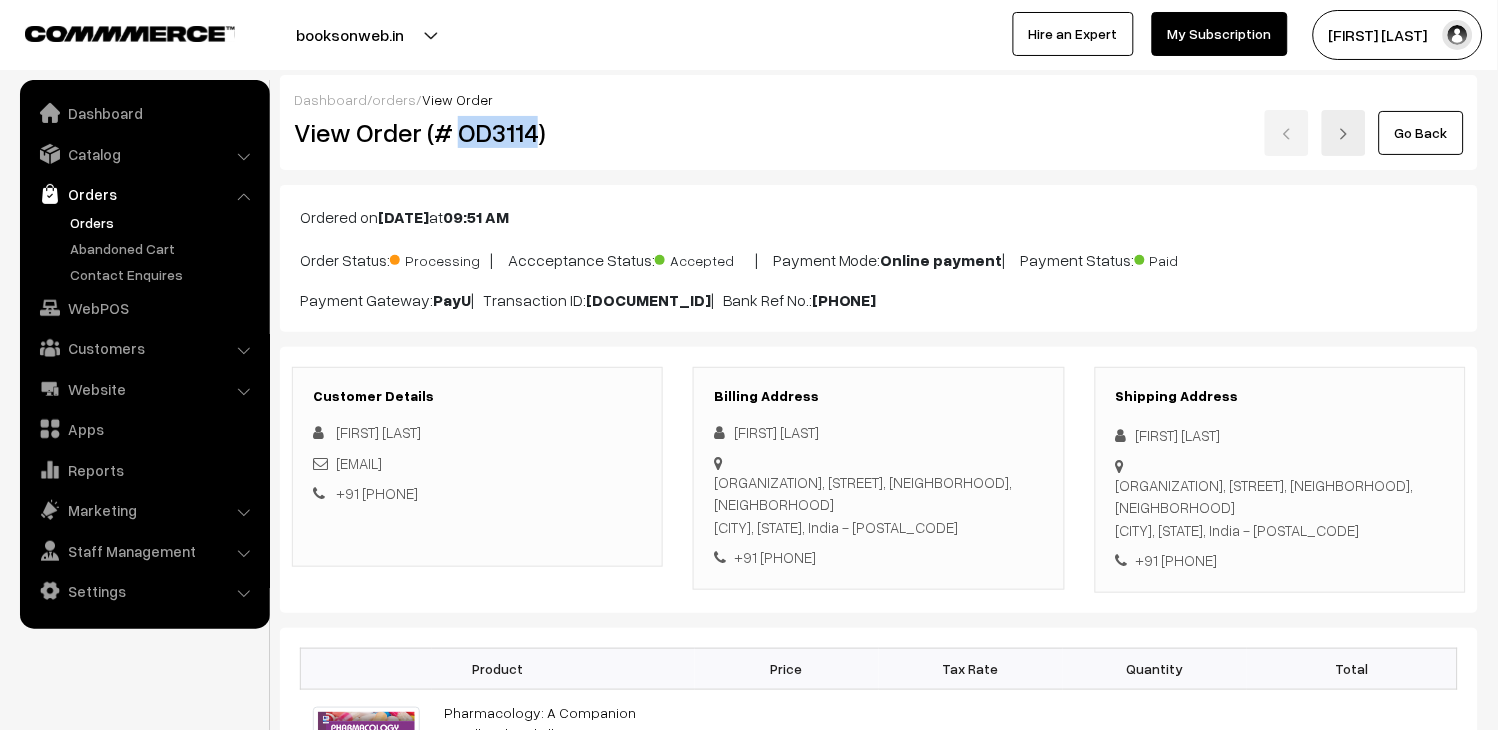 click on "View Order (# OD3114)" at bounding box center [479, 132] 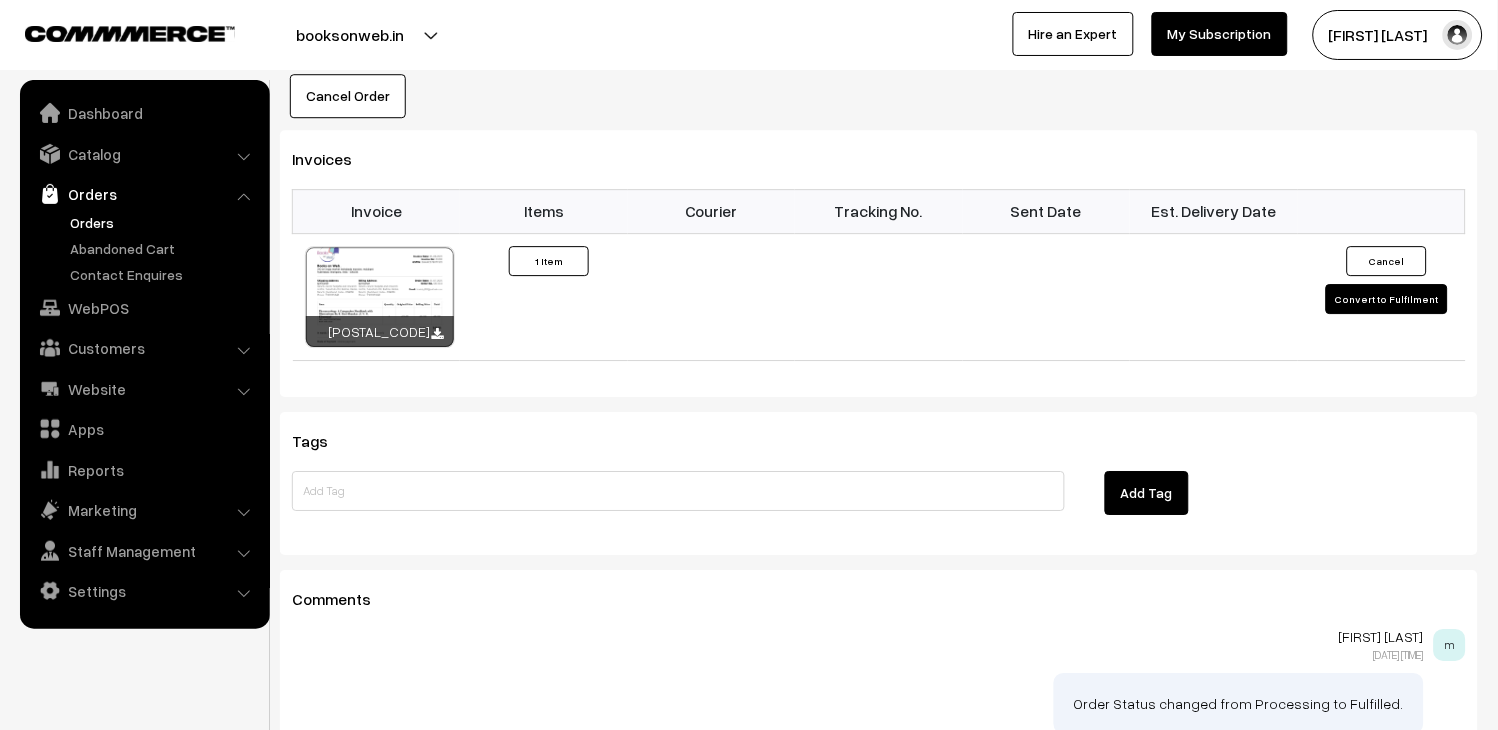 scroll, scrollTop: 1444, scrollLeft: 0, axis: vertical 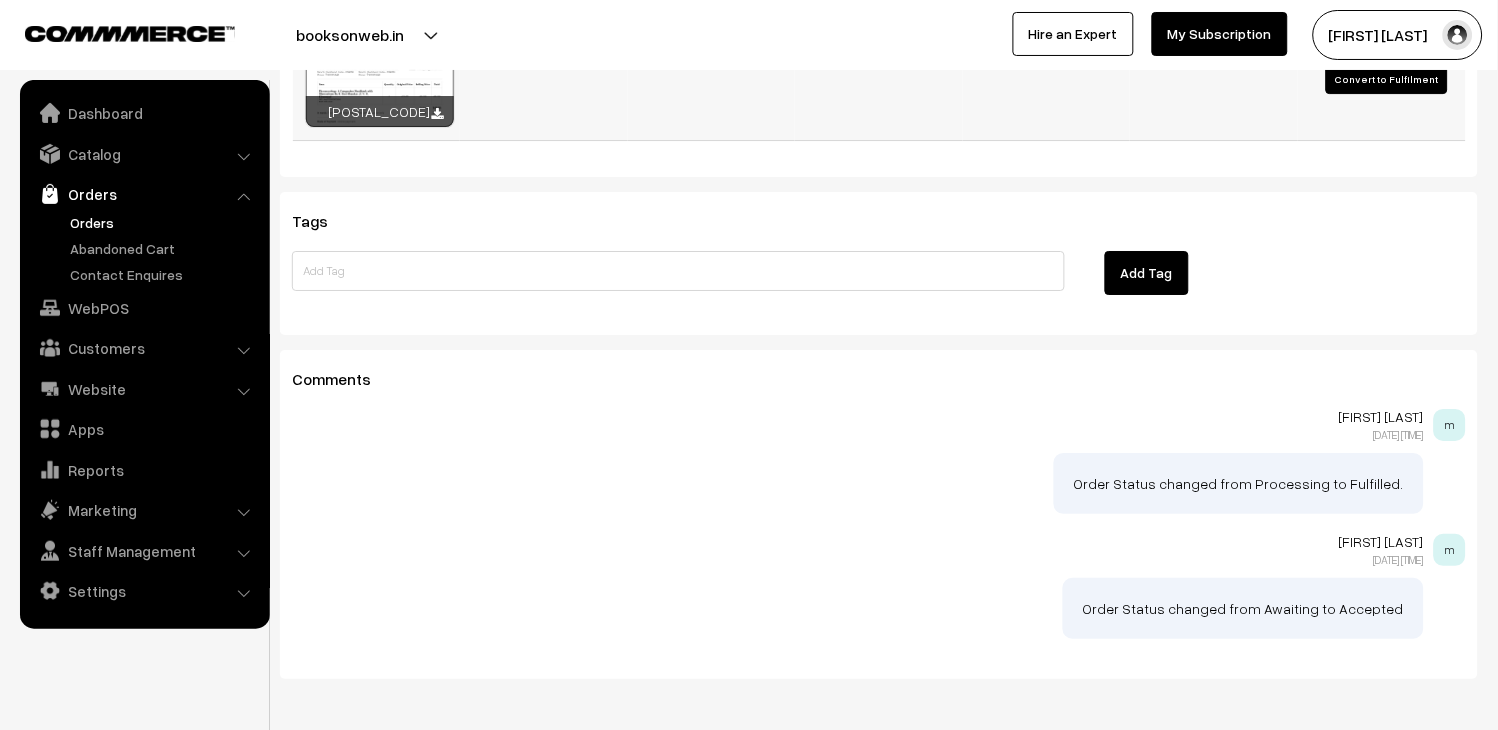 click on "[POSTAL_CODE]" at bounding box center [380, 111] 